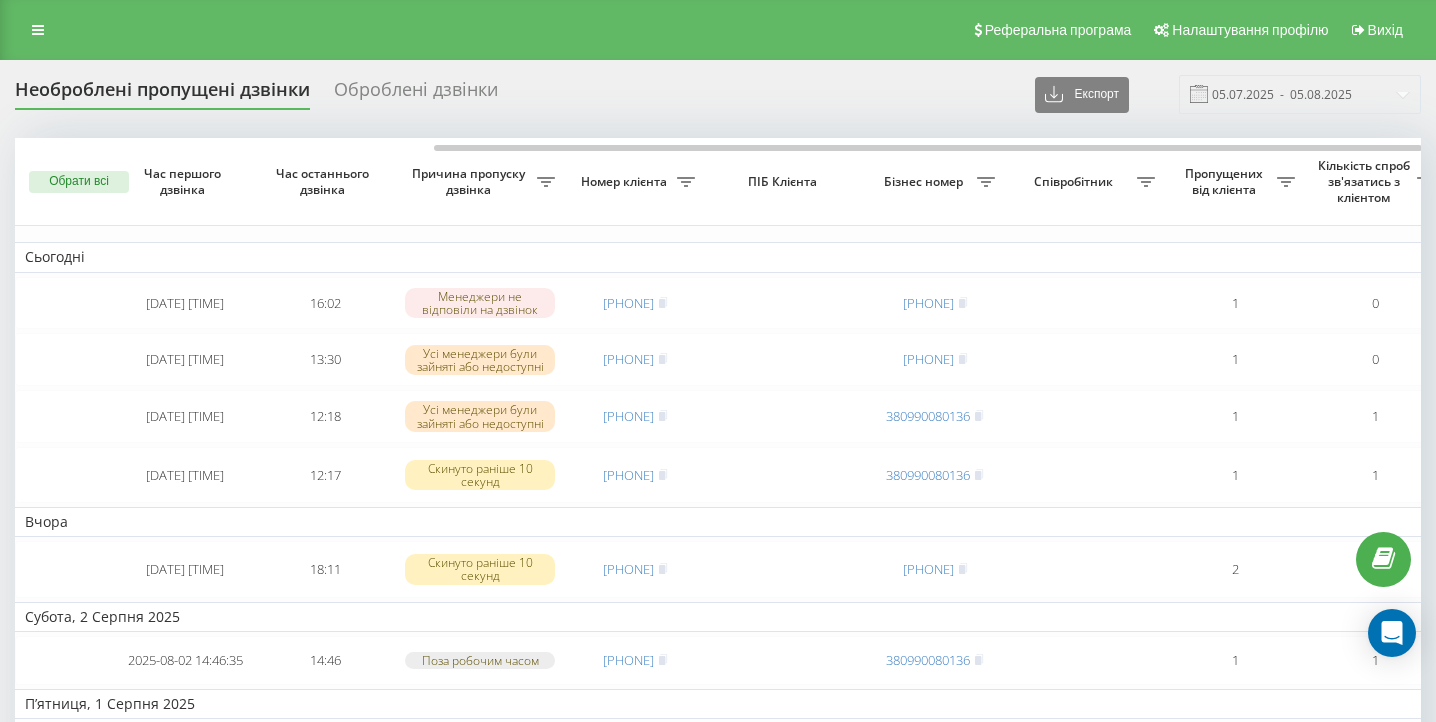 scroll, scrollTop: 0, scrollLeft: 0, axis: both 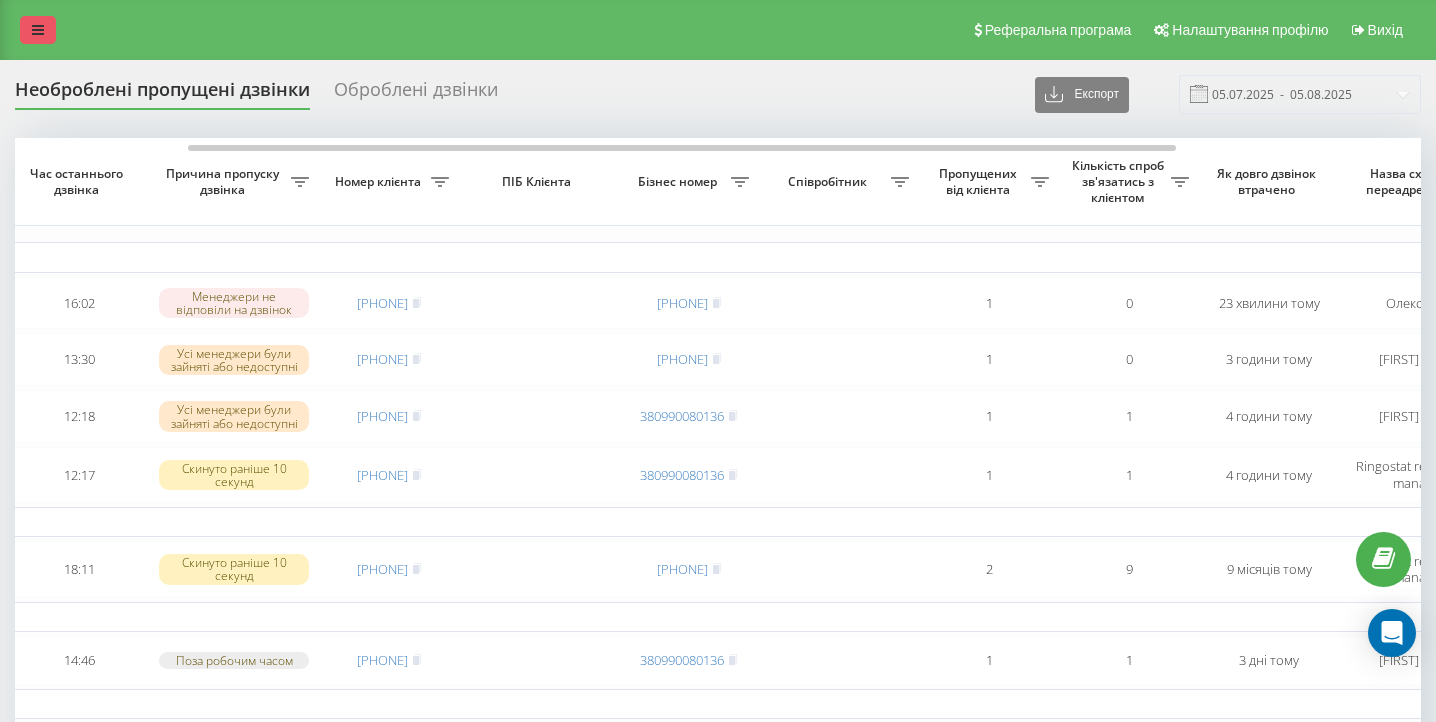 click at bounding box center [38, 30] 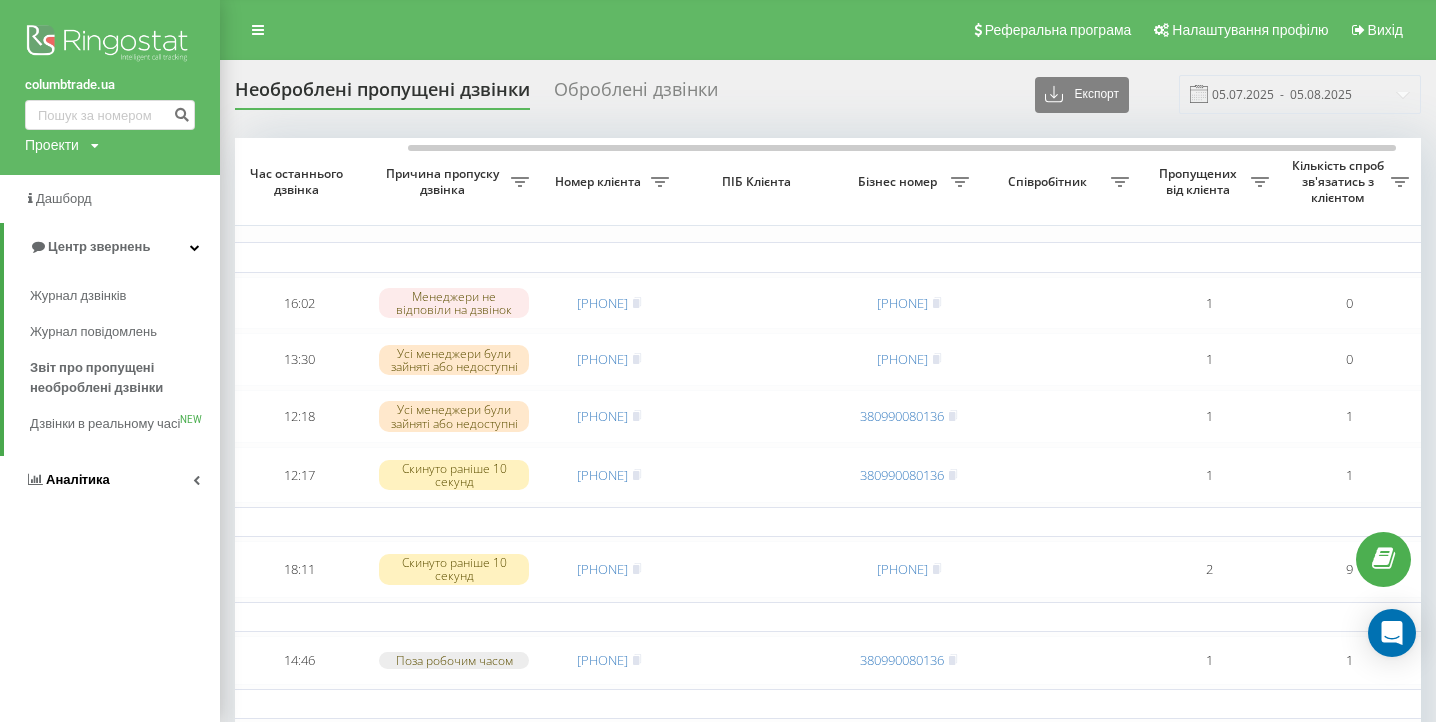 click on "Аналiтика" at bounding box center [110, 480] 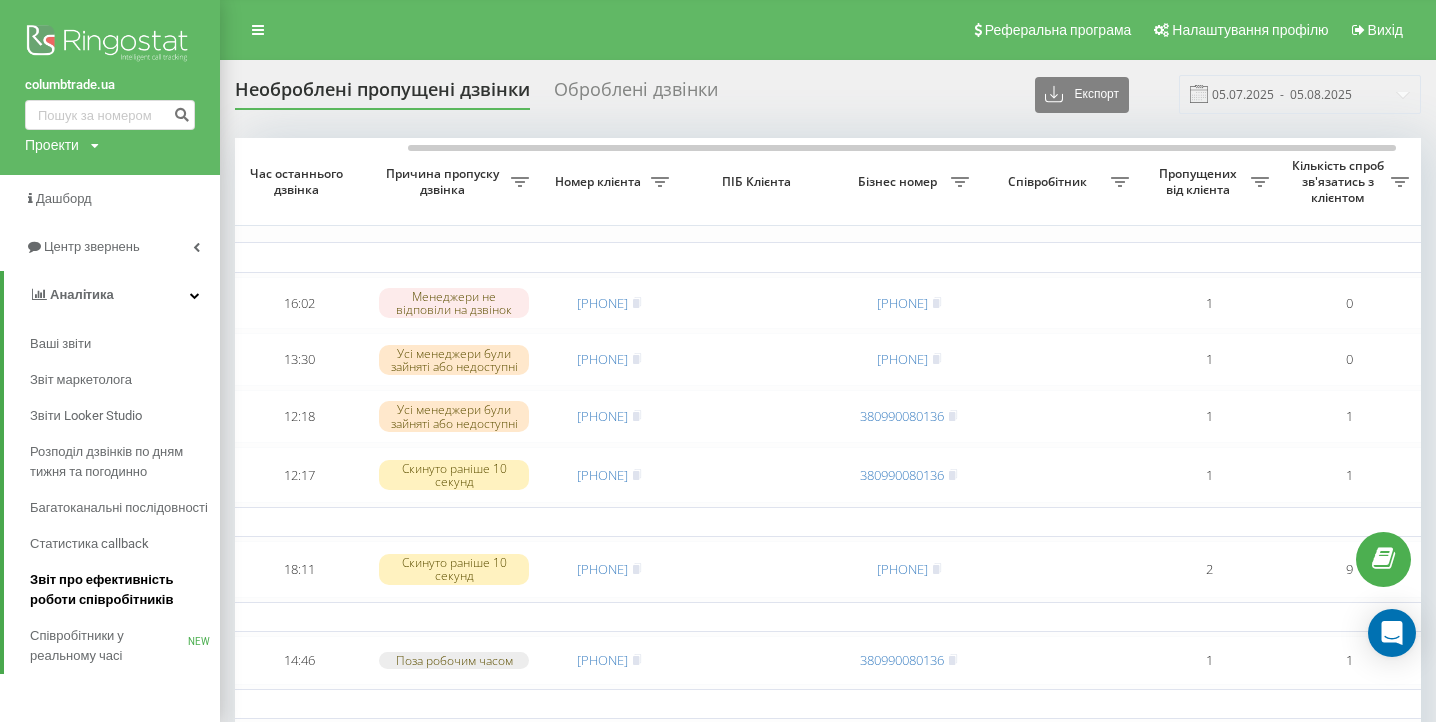 click on "Звіт про ефективність роботи співробітників" at bounding box center (120, 590) 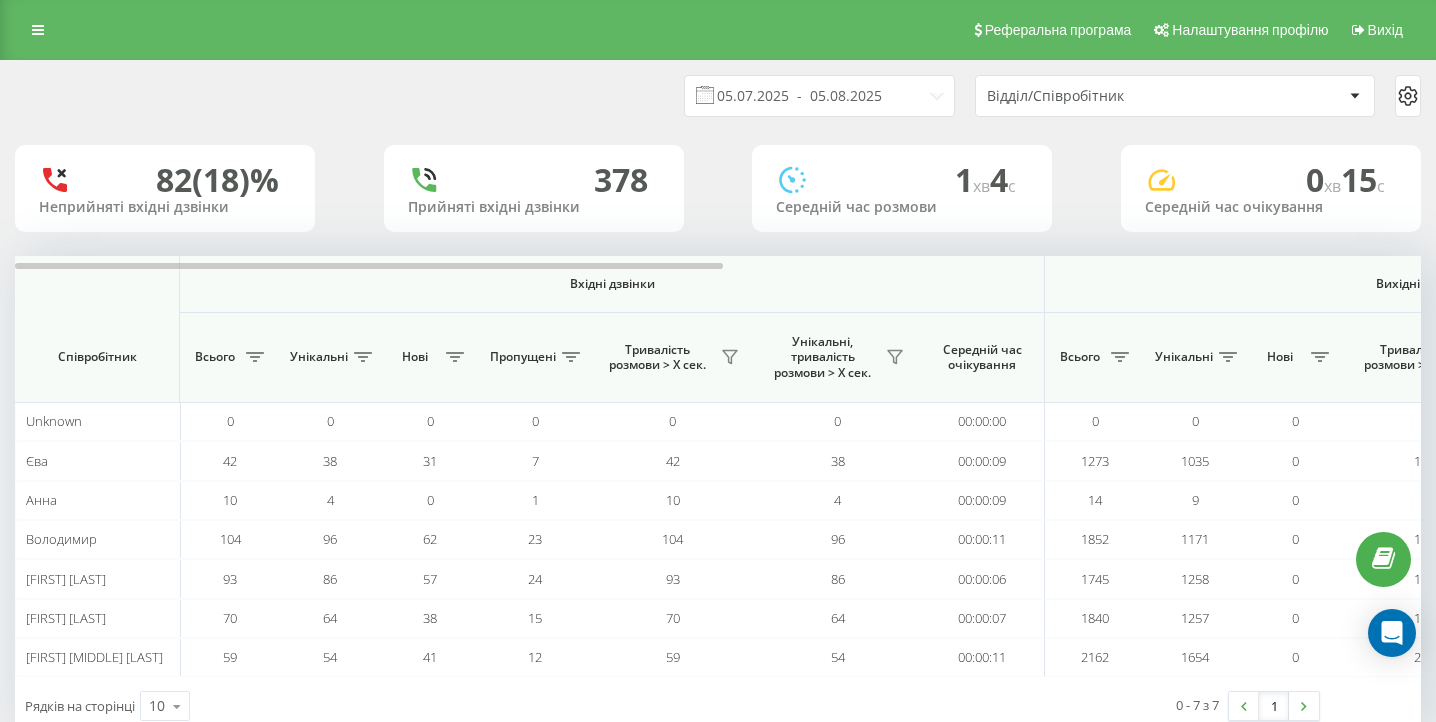 scroll, scrollTop: 0, scrollLeft: 0, axis: both 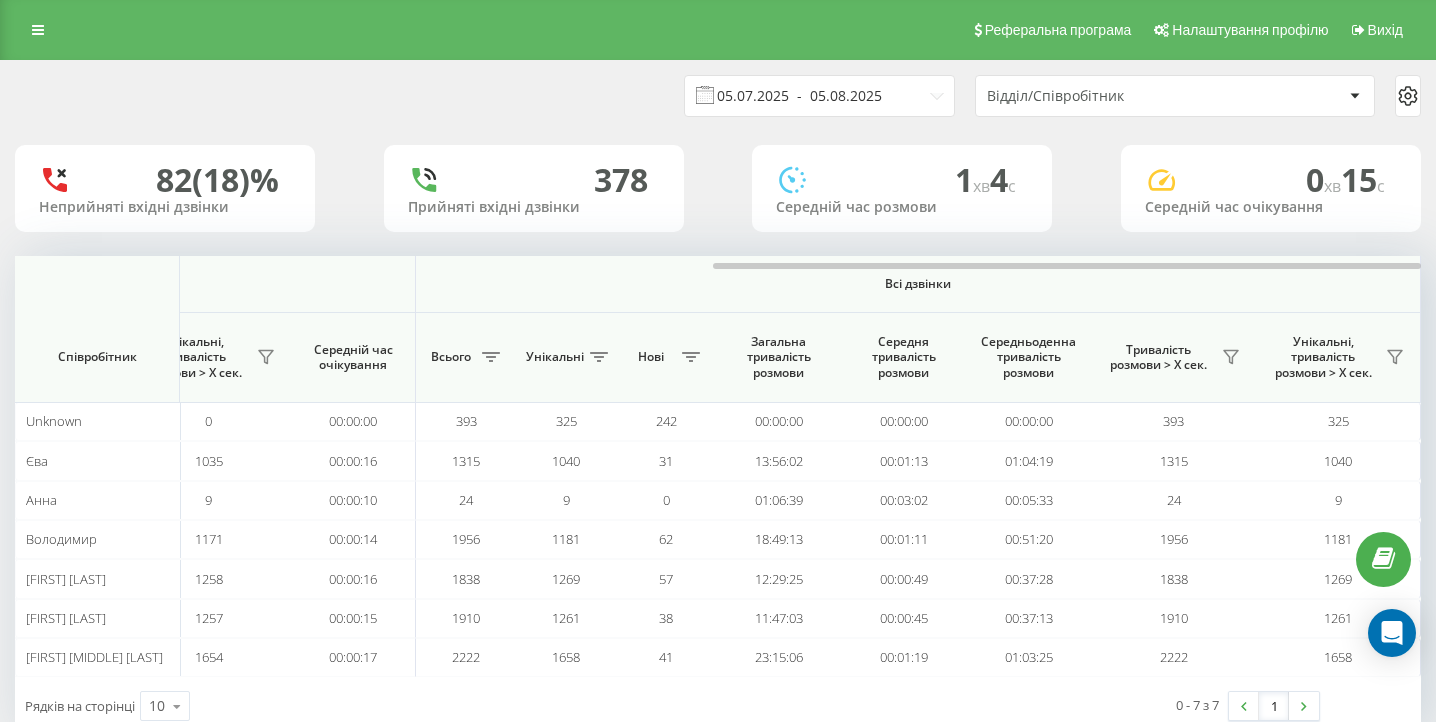 click on "05.07.2025  -  05.08.2025" at bounding box center (819, 96) 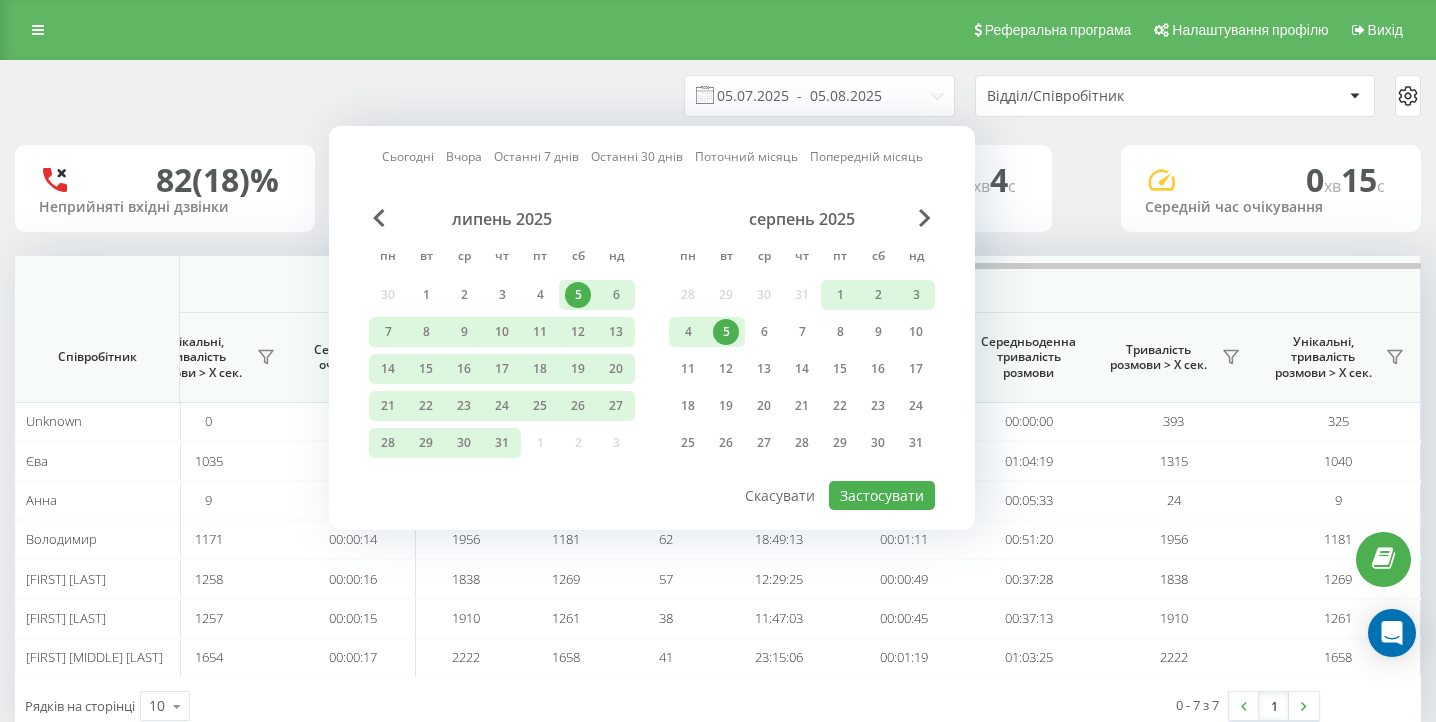 click on "5" at bounding box center (726, 332) 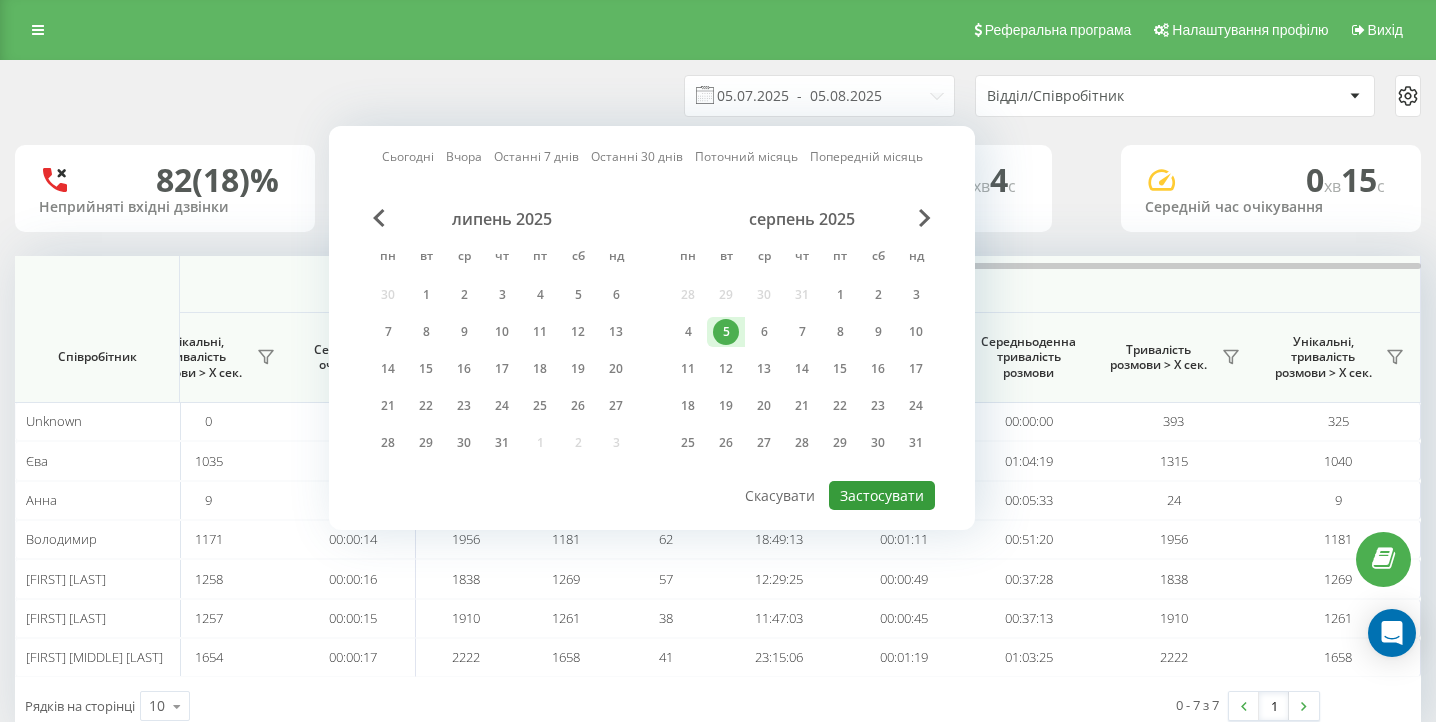 click on "Застосувати" at bounding box center (882, 495) 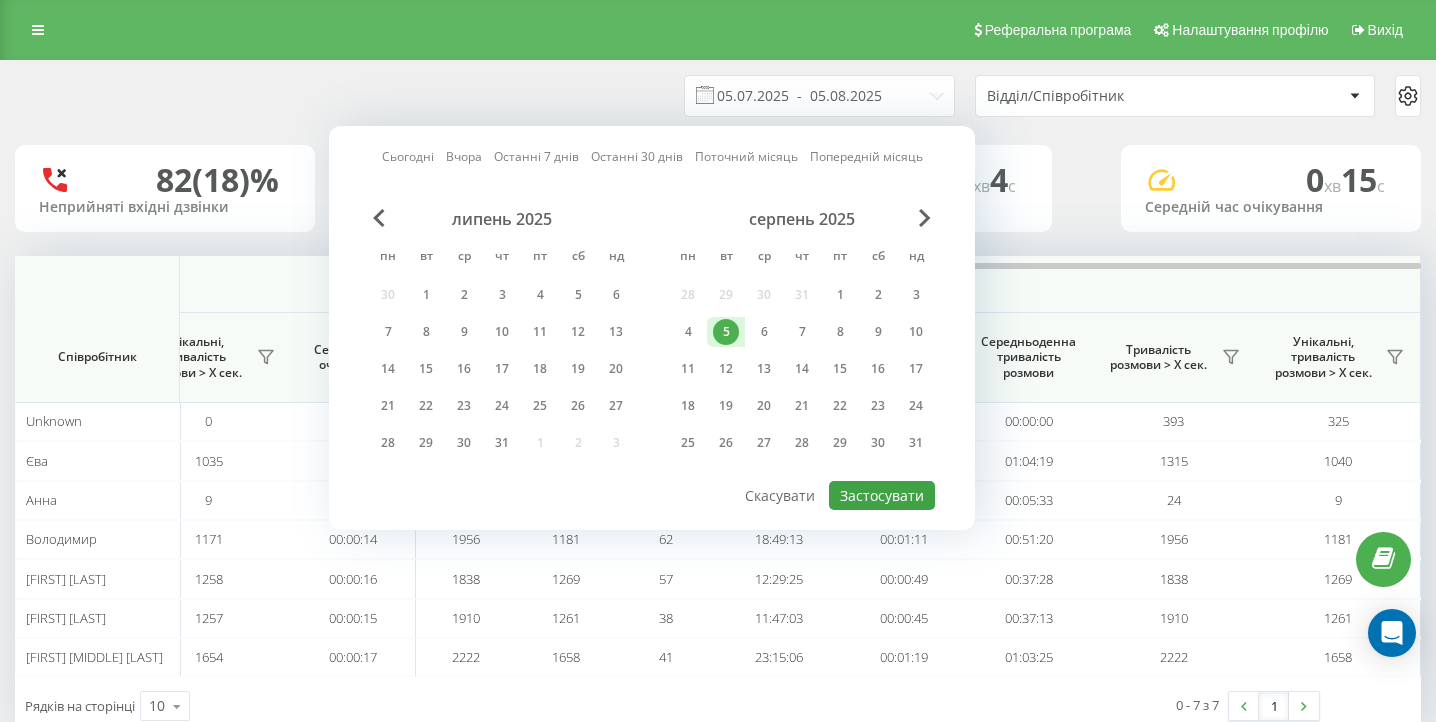 type on "05.08.2025  -  05.08.2025" 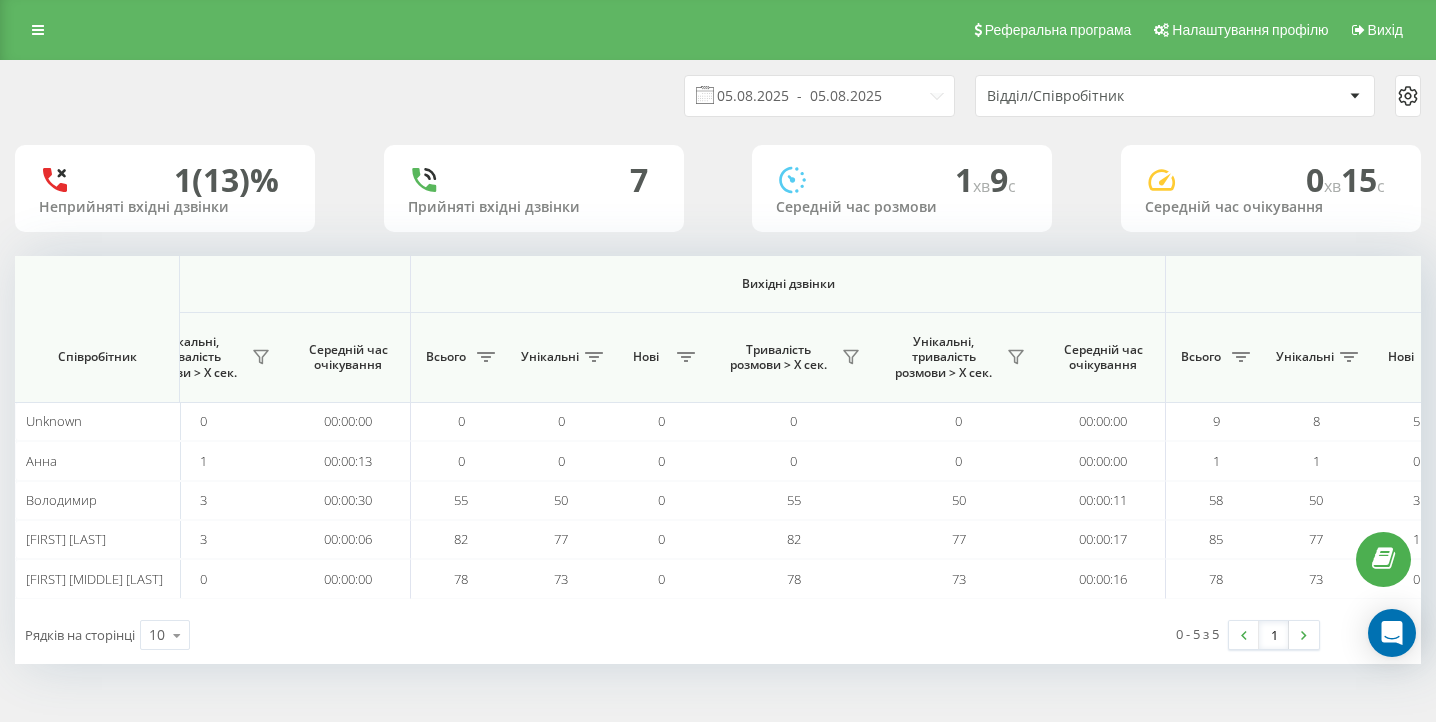 scroll, scrollTop: 0, scrollLeft: 1384, axis: horizontal 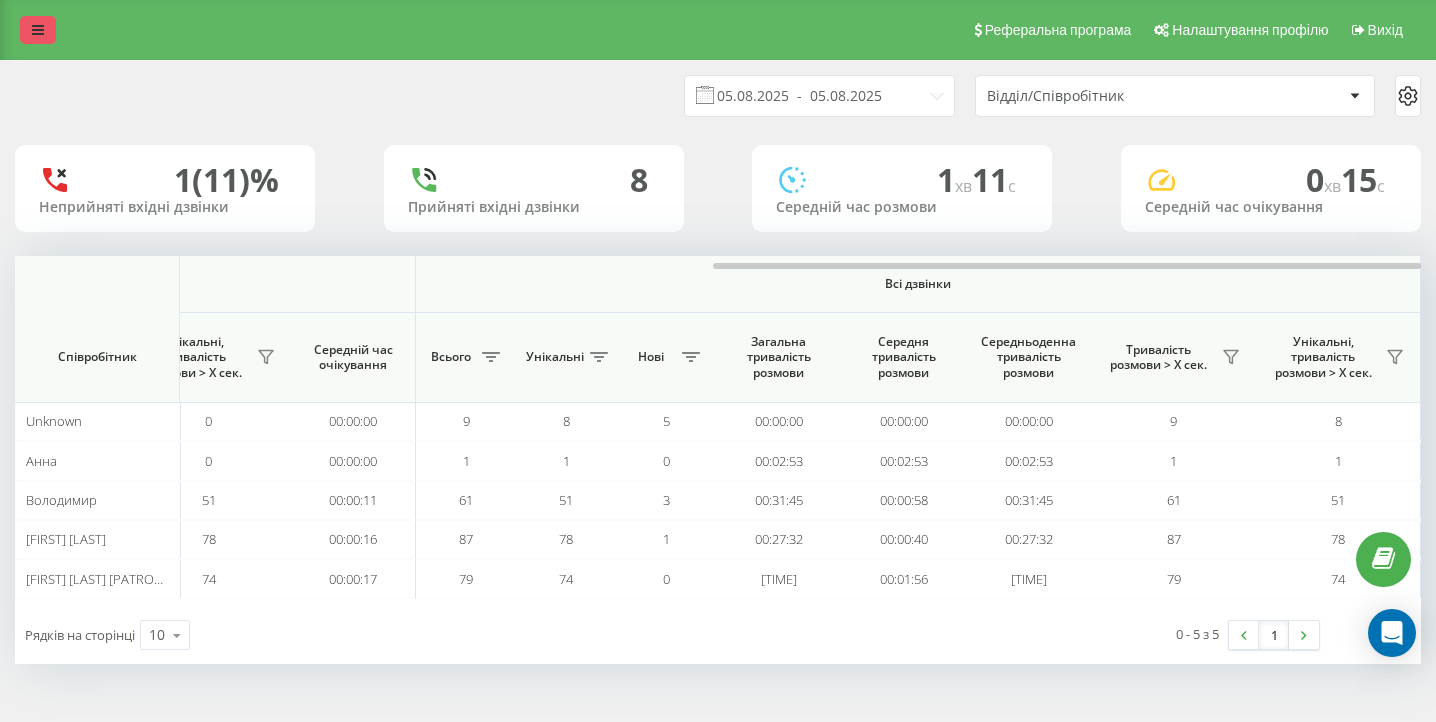 click at bounding box center (38, 30) 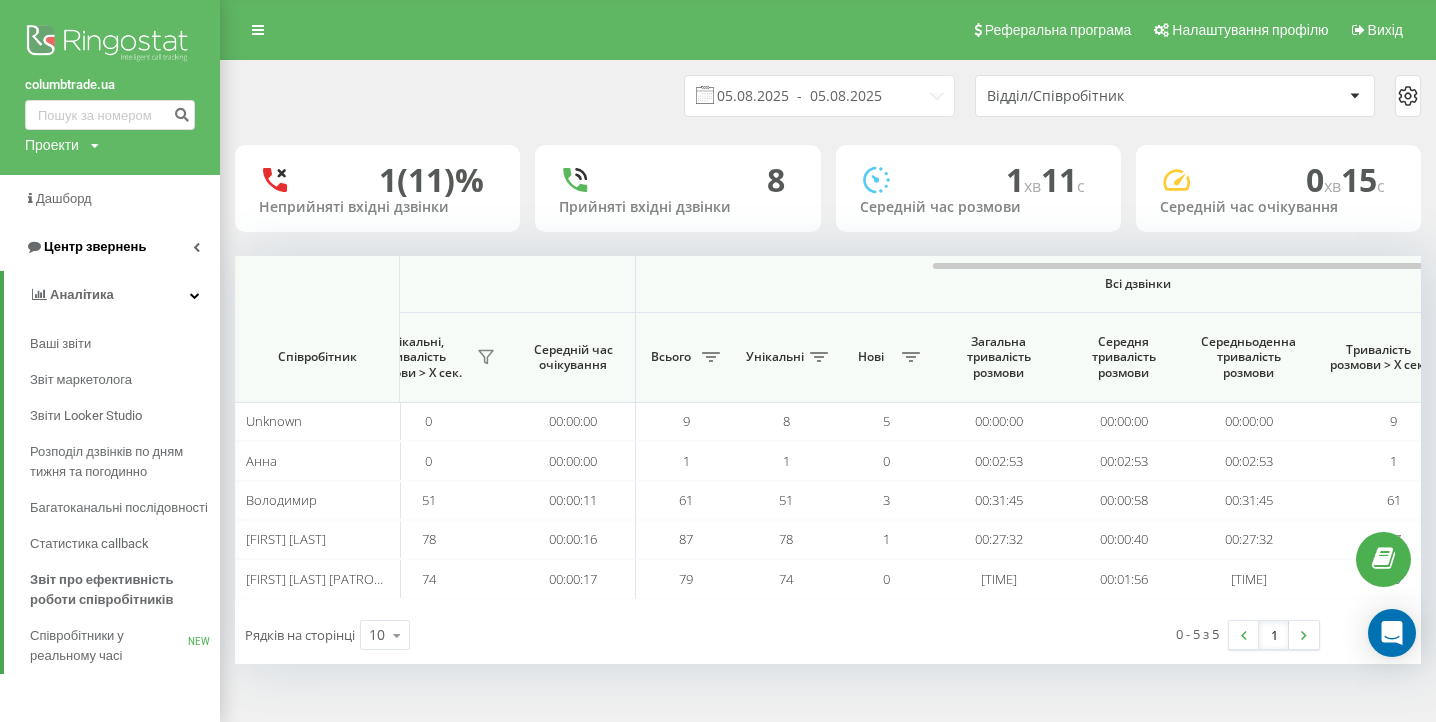 click on "Центр звернень" at bounding box center [95, 246] 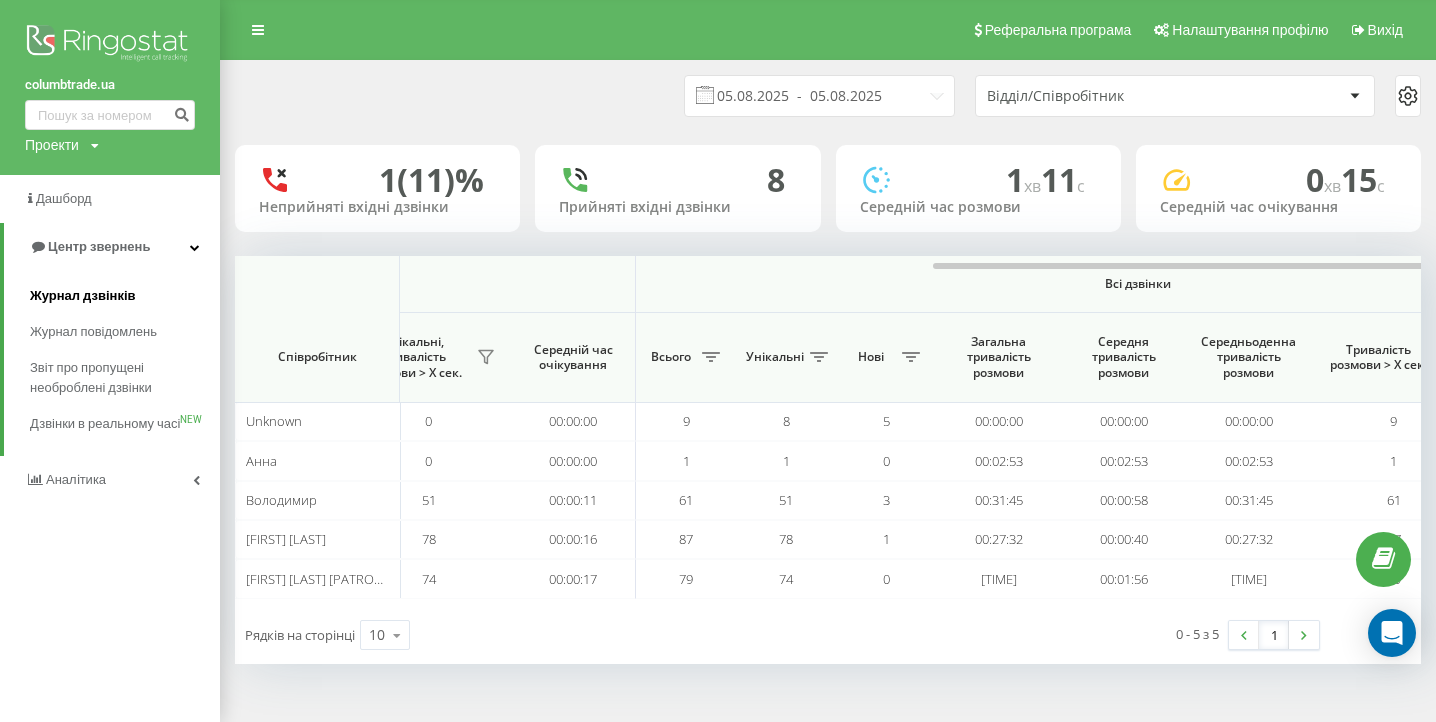 click on "Журнал дзвінків" at bounding box center [83, 296] 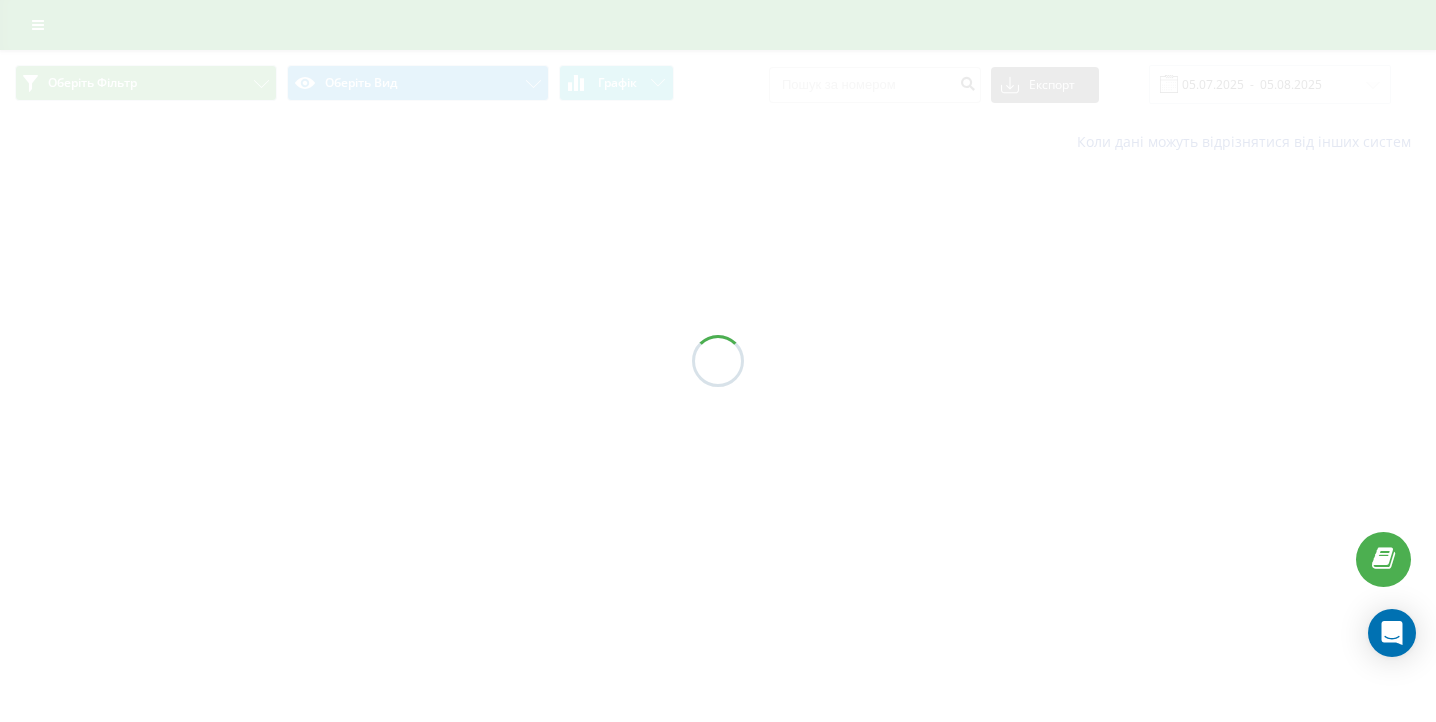 scroll, scrollTop: 0, scrollLeft: 0, axis: both 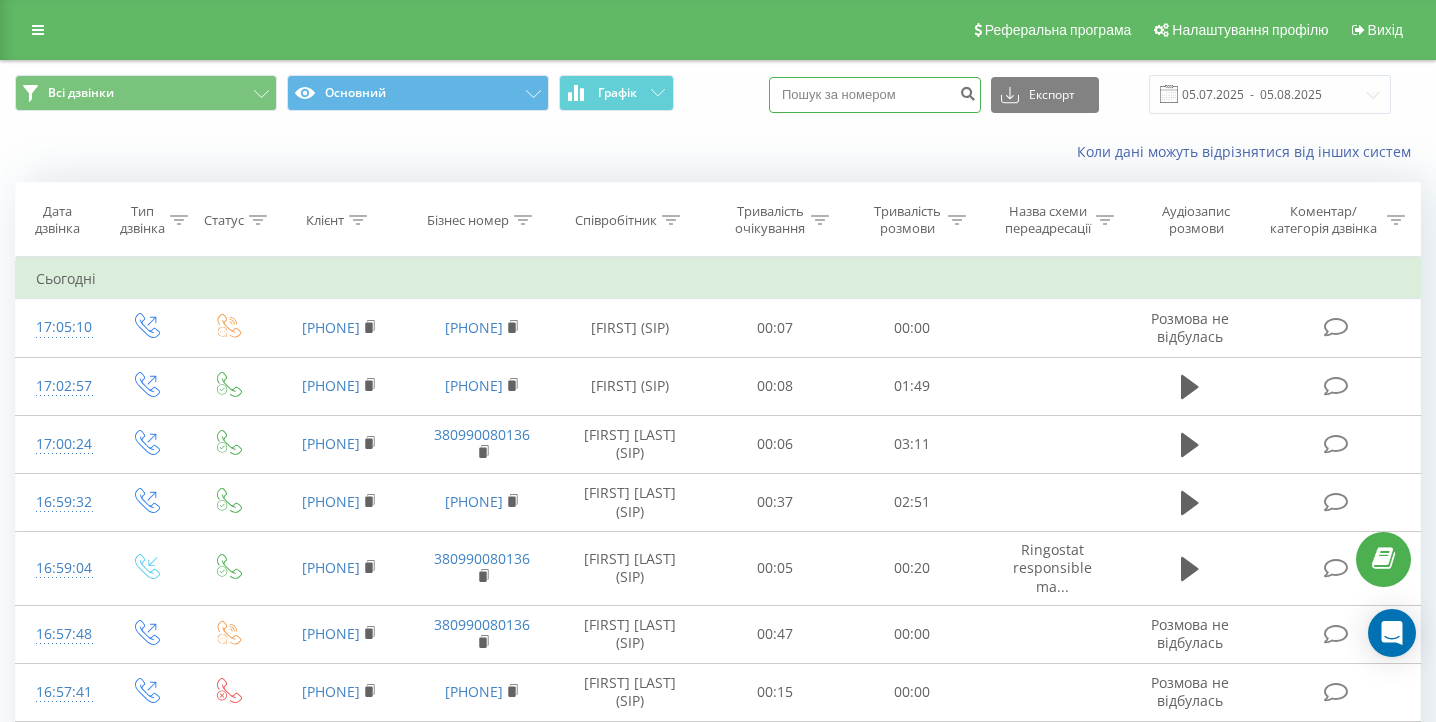 click at bounding box center [875, 95] 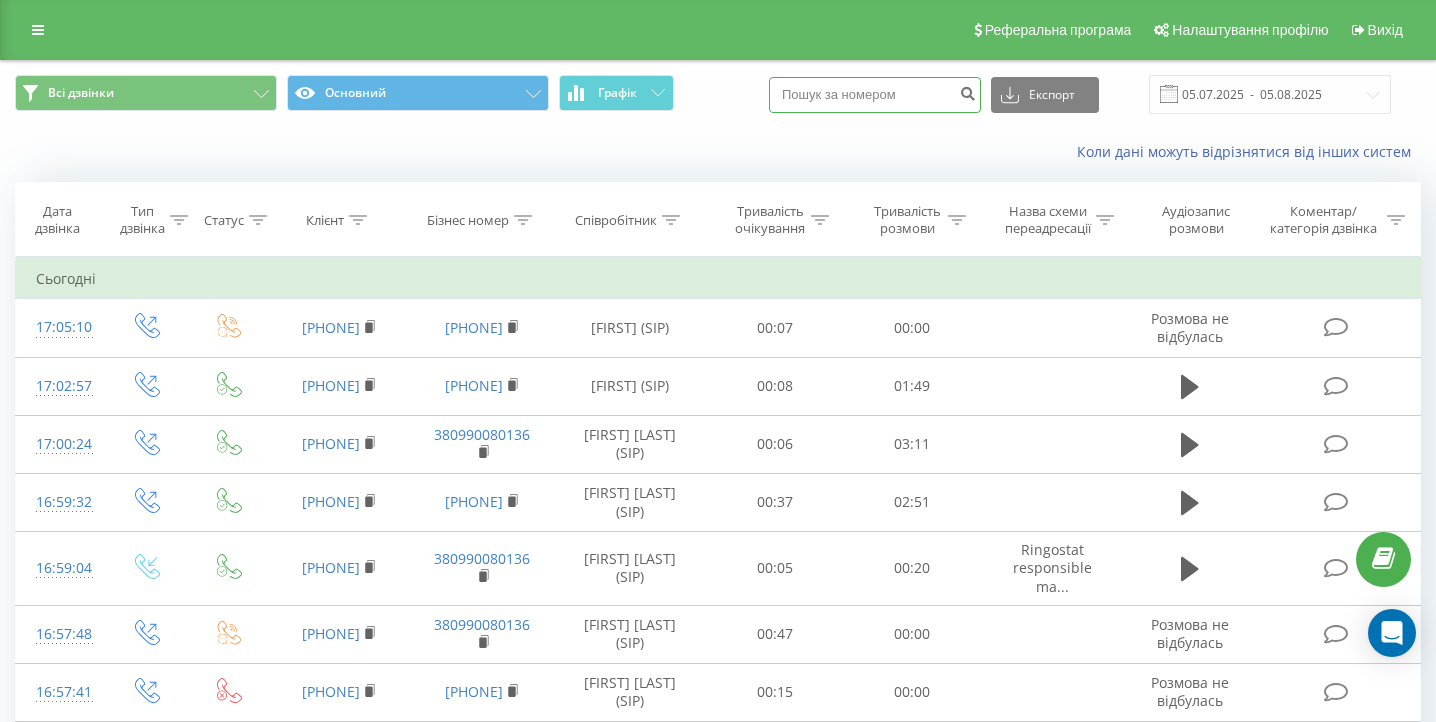 paste on "(067) 300 31 91" 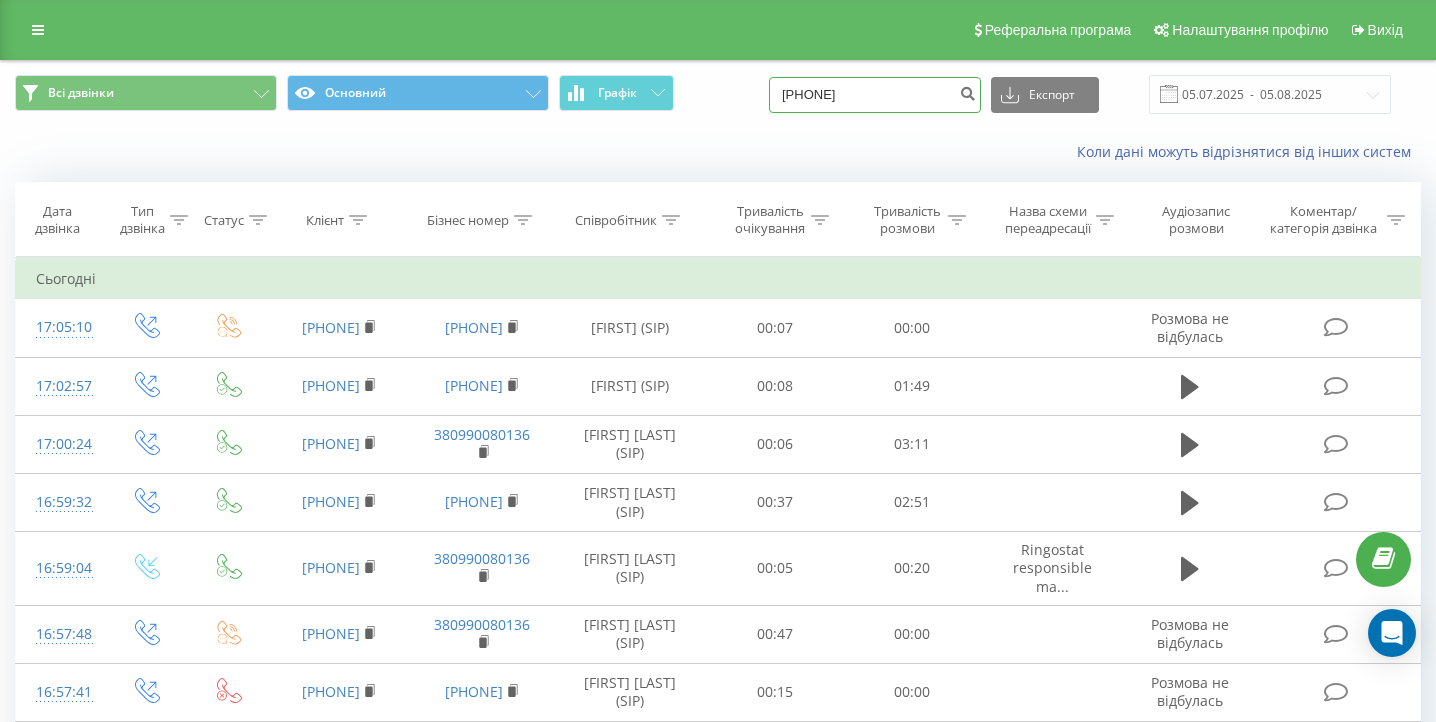 click on "(067) 300 31 91" at bounding box center (875, 95) 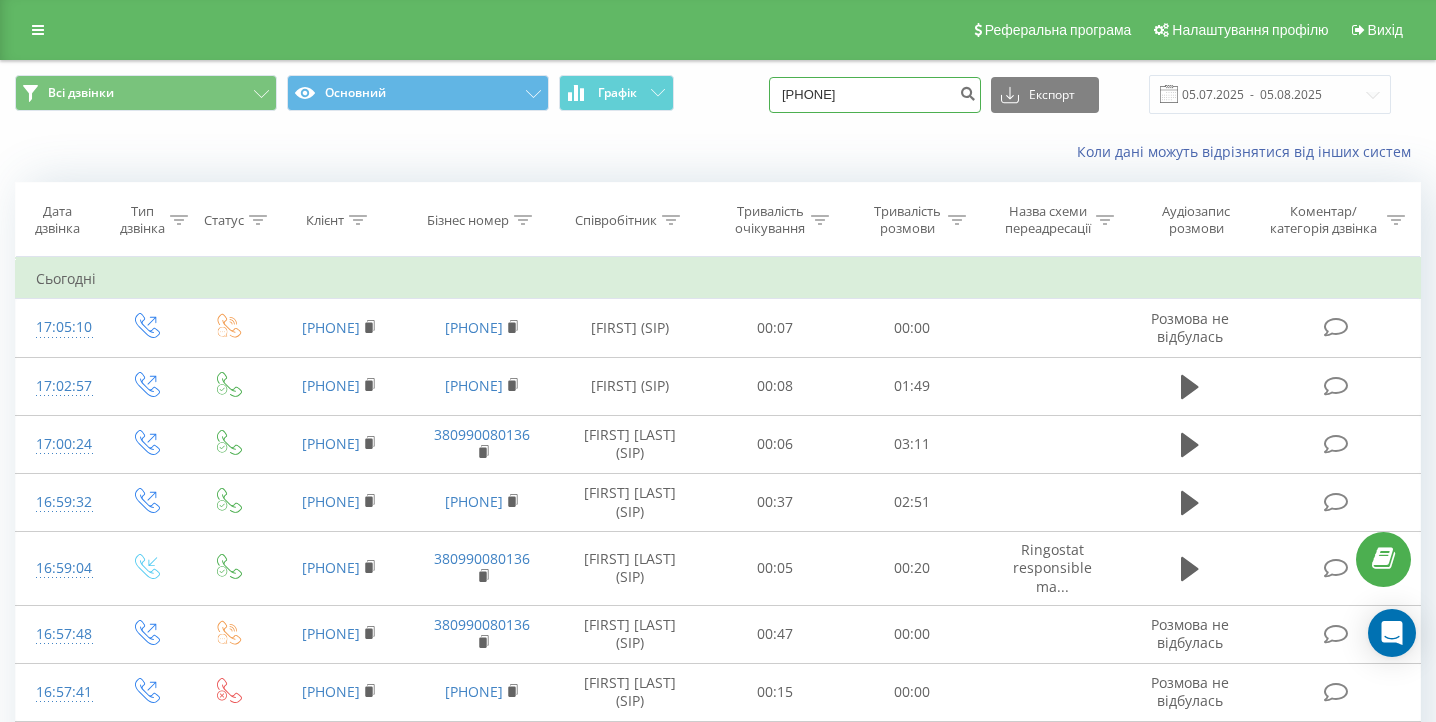 type on "067 300 31 91" 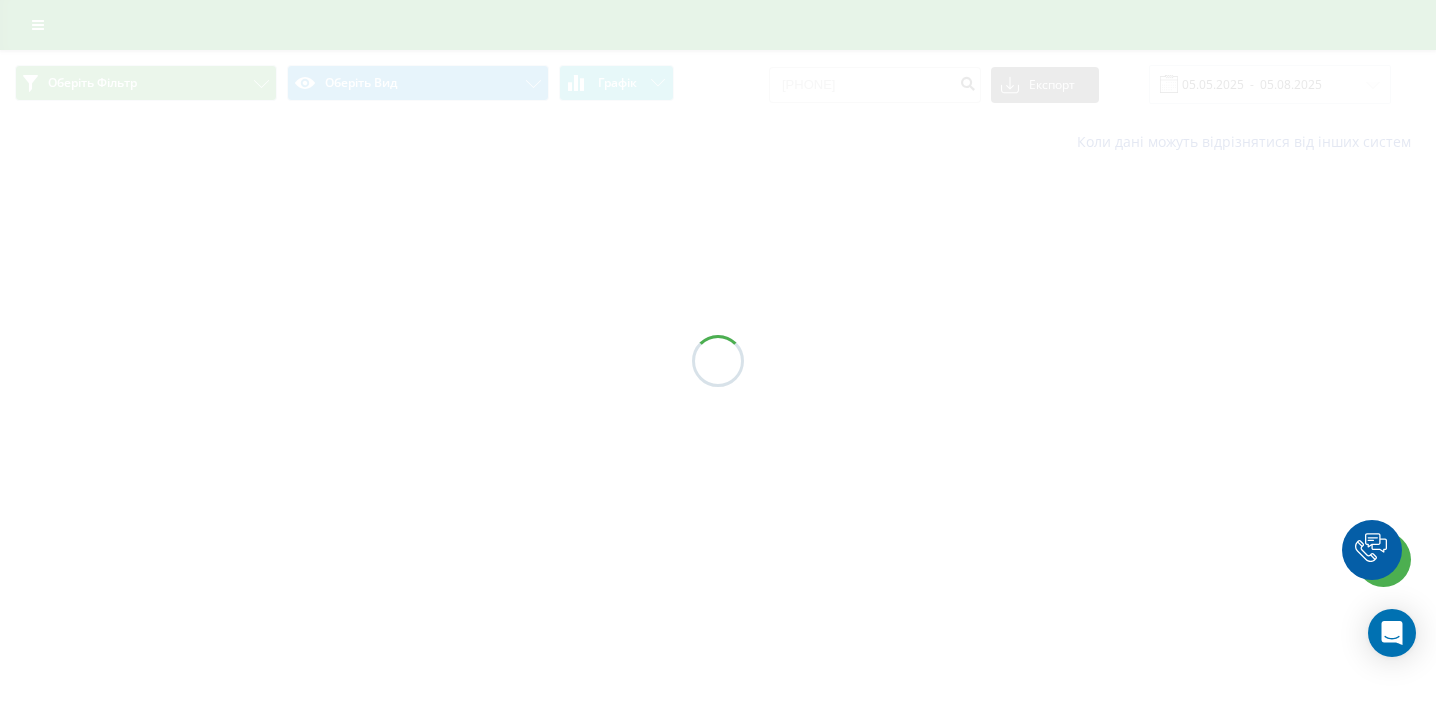 scroll, scrollTop: 0, scrollLeft: 0, axis: both 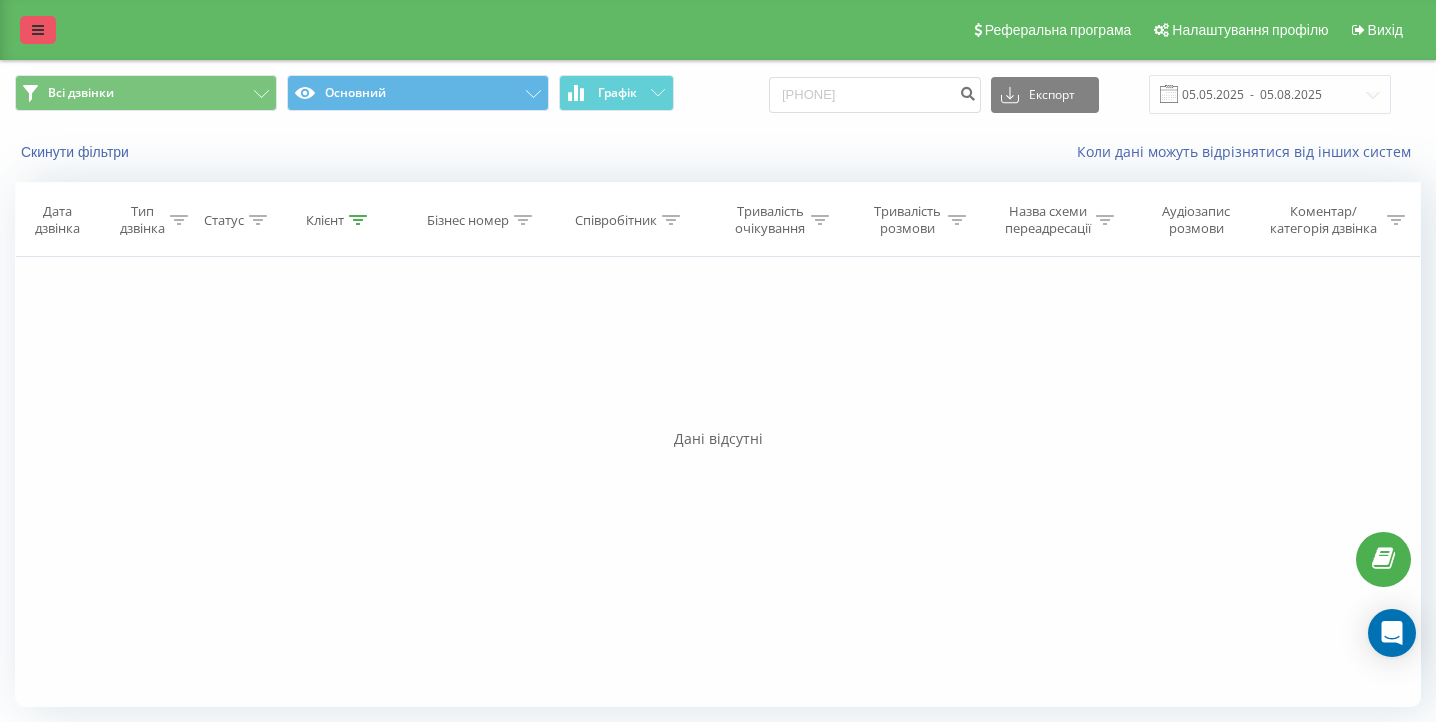 click at bounding box center [38, 30] 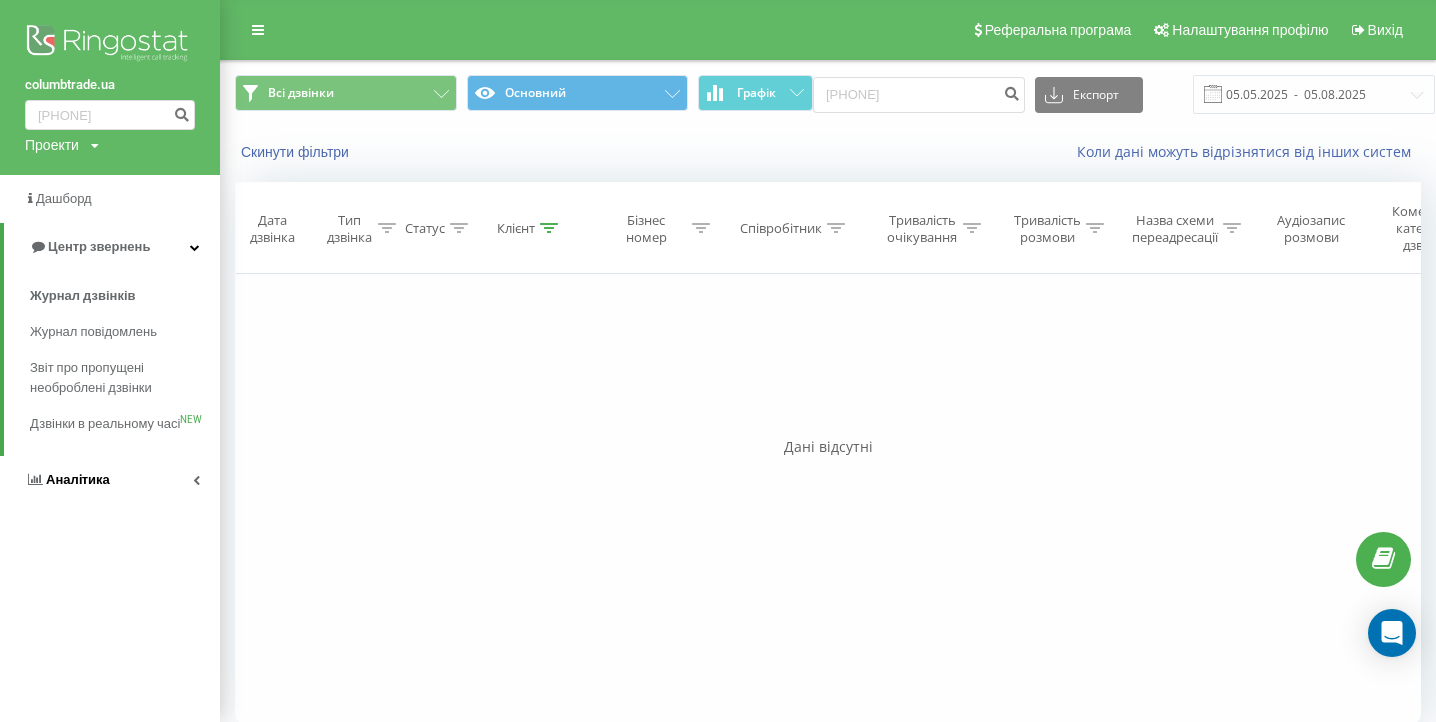 click on "Аналiтика" at bounding box center (110, 480) 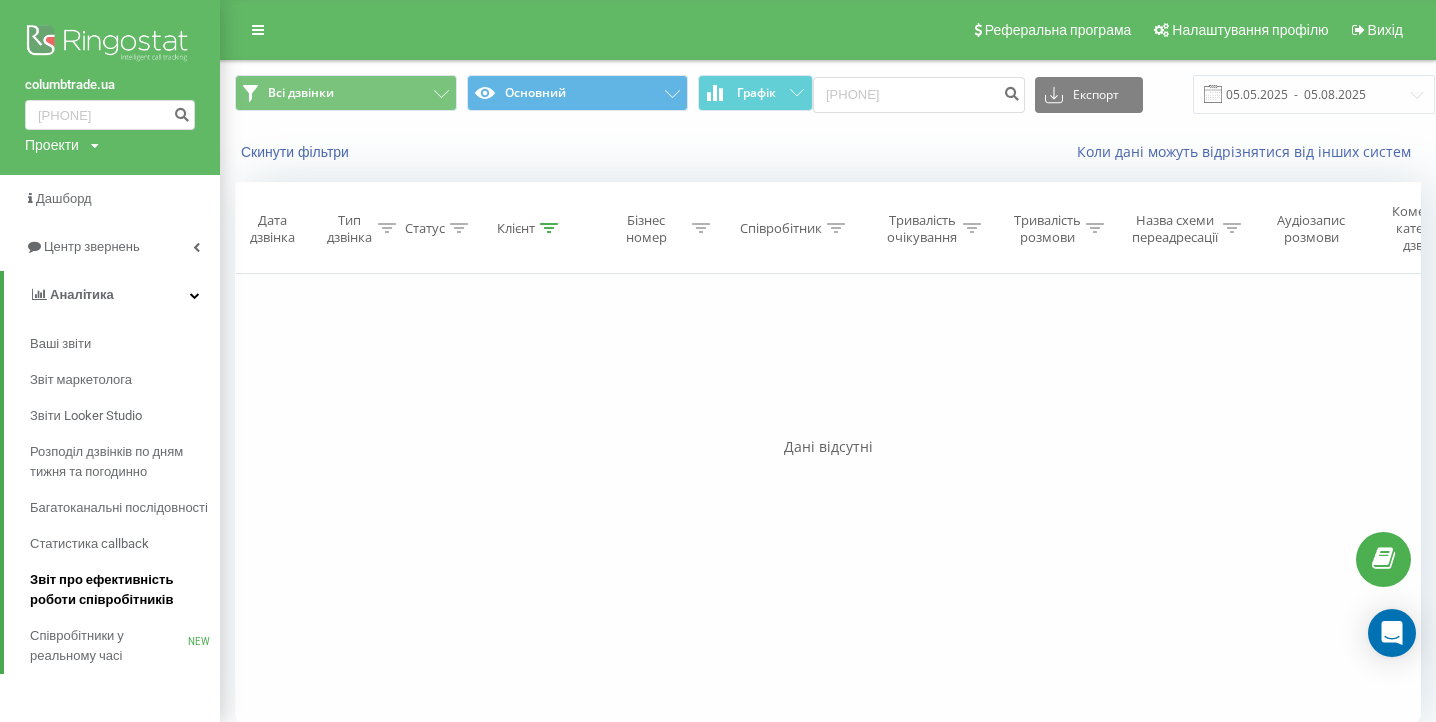 click on "Звіт про ефективність роботи співробітників" at bounding box center (120, 590) 